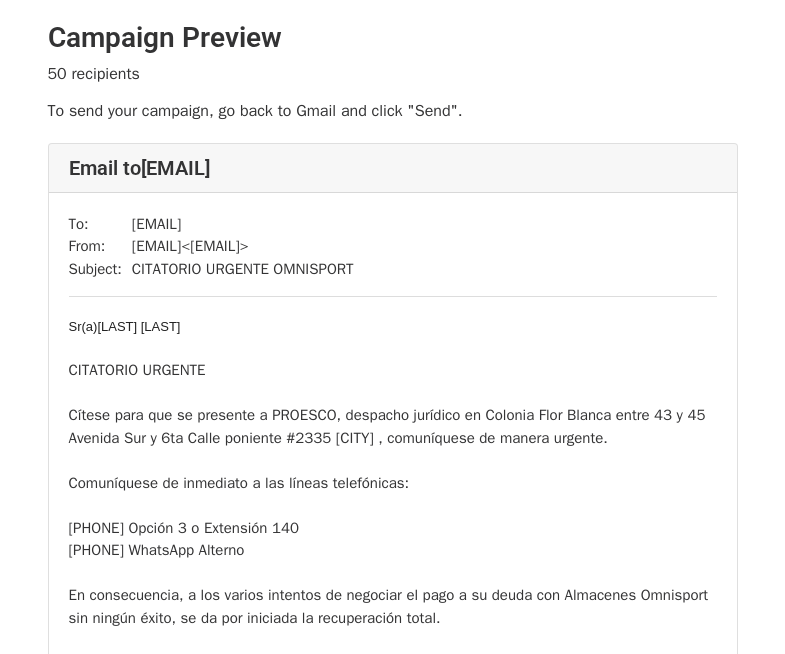 scroll, scrollTop: 0, scrollLeft: 0, axis: both 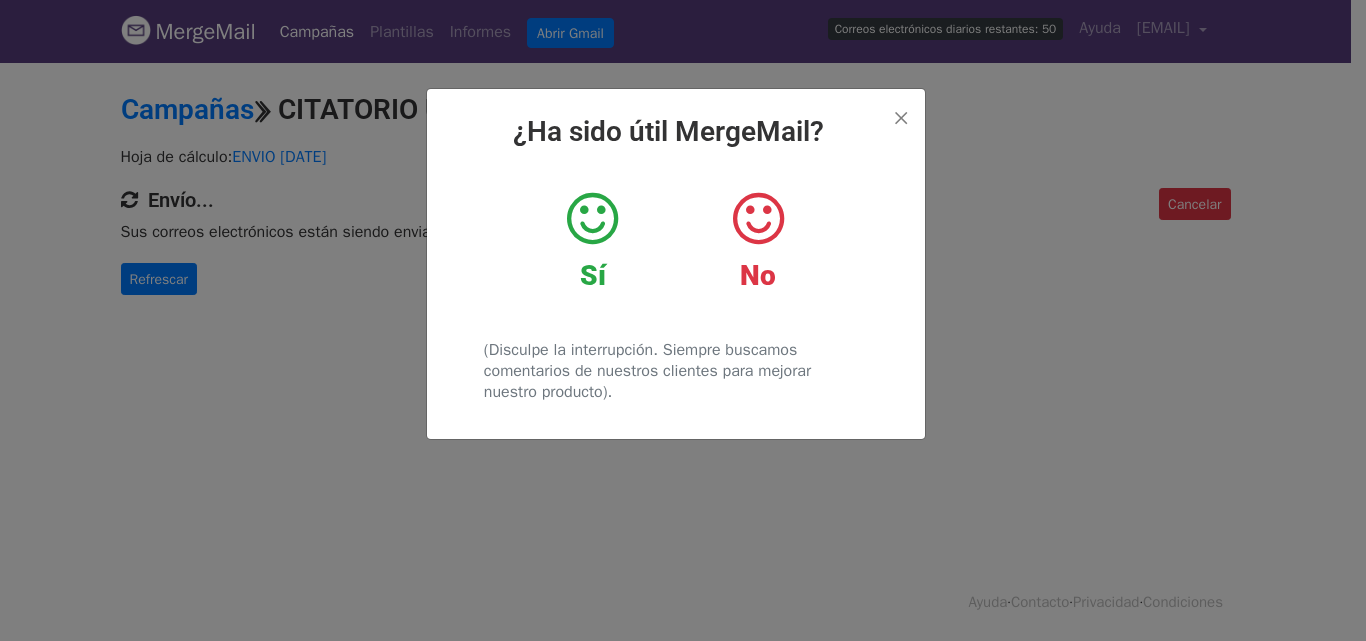 click at bounding box center (592, 219) 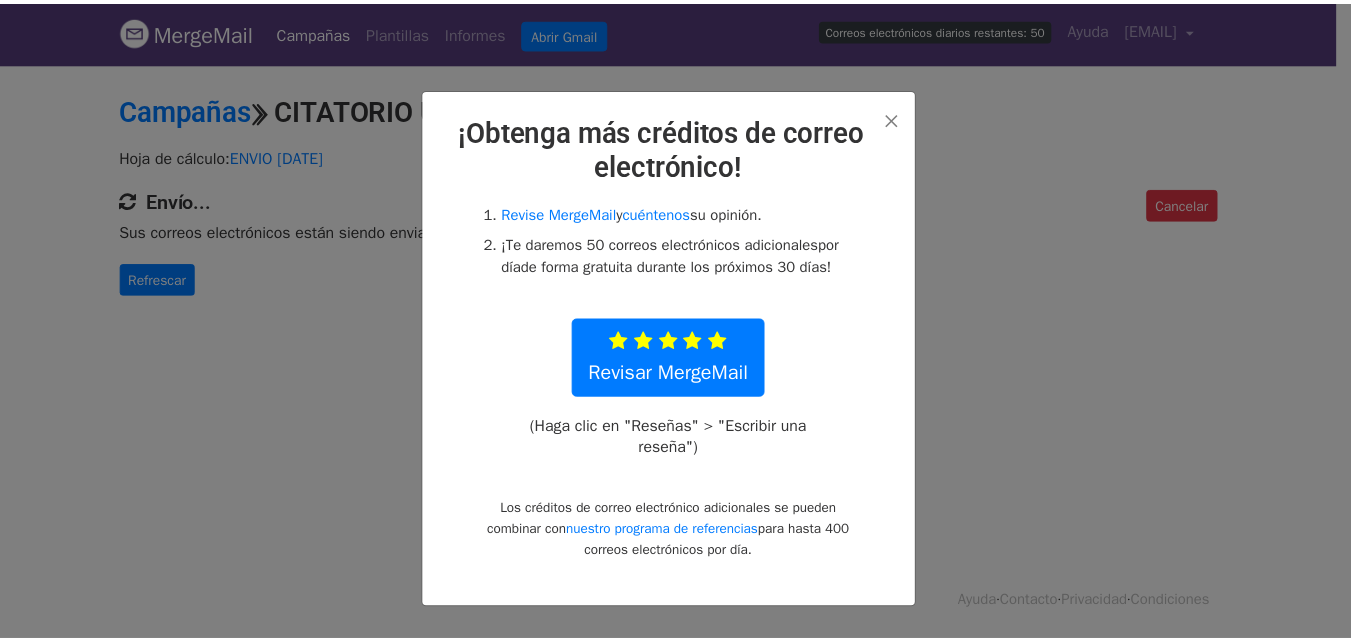 scroll, scrollTop: 2, scrollLeft: 0, axis: vertical 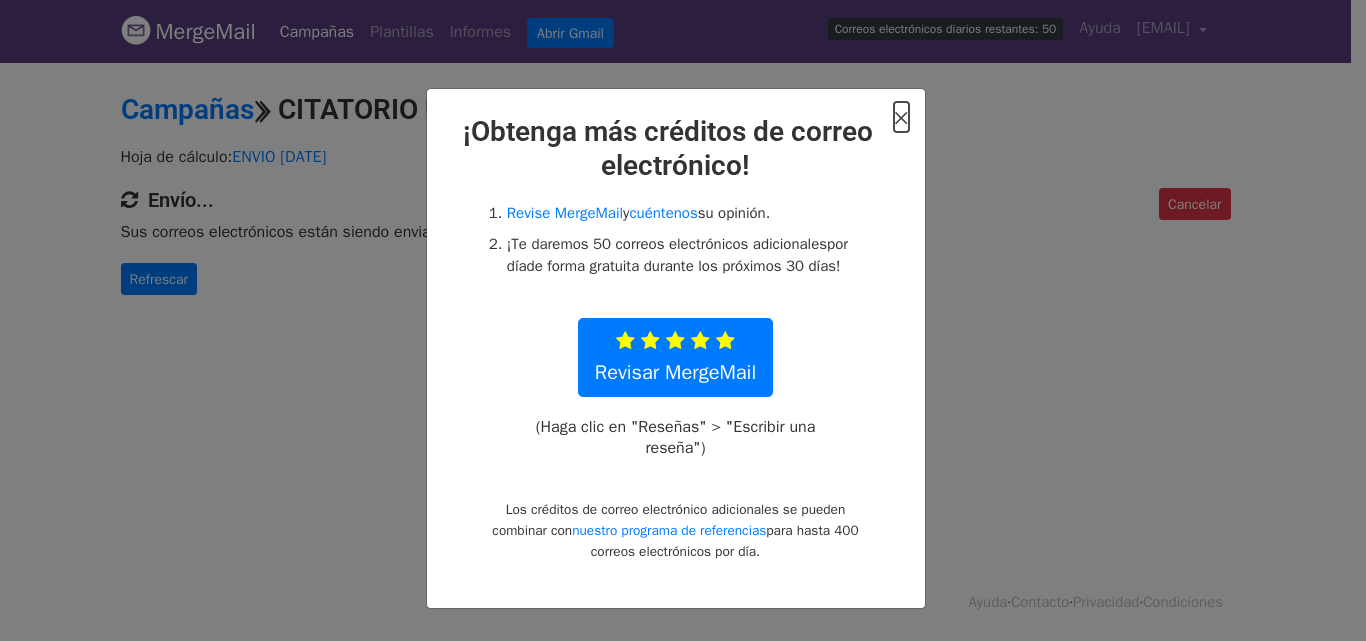 click on "×" at bounding box center [901, 117] 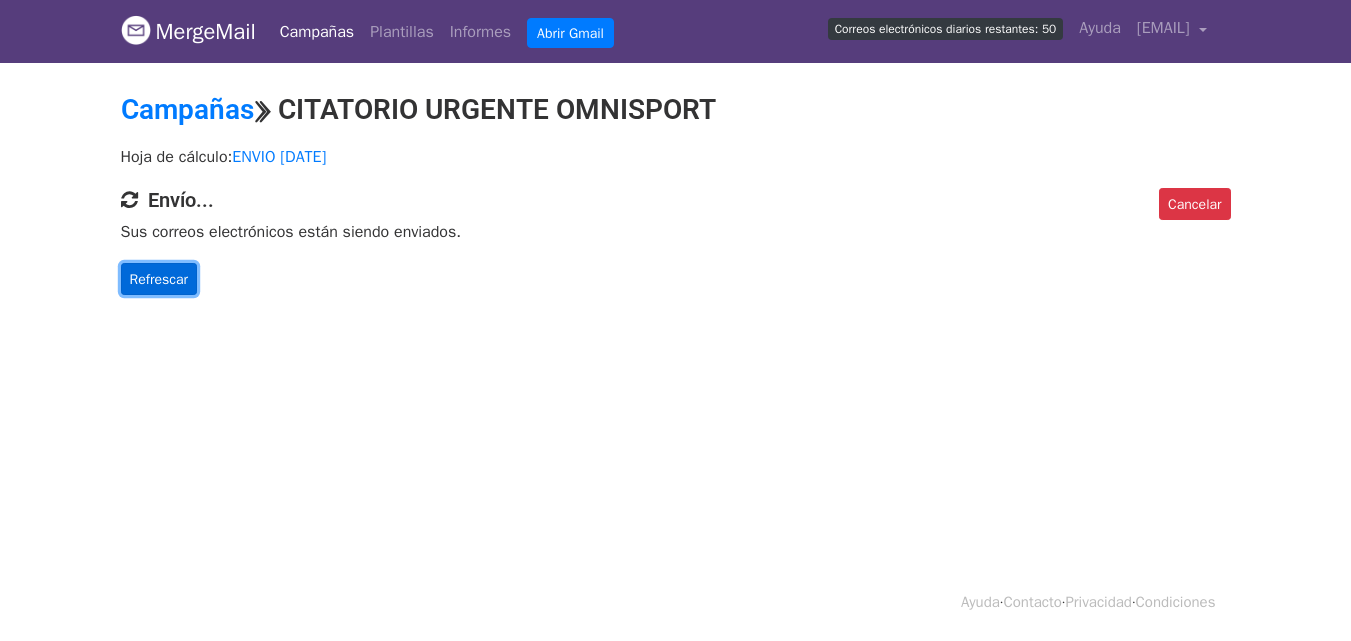 click on "Refrescar" at bounding box center (159, 279) 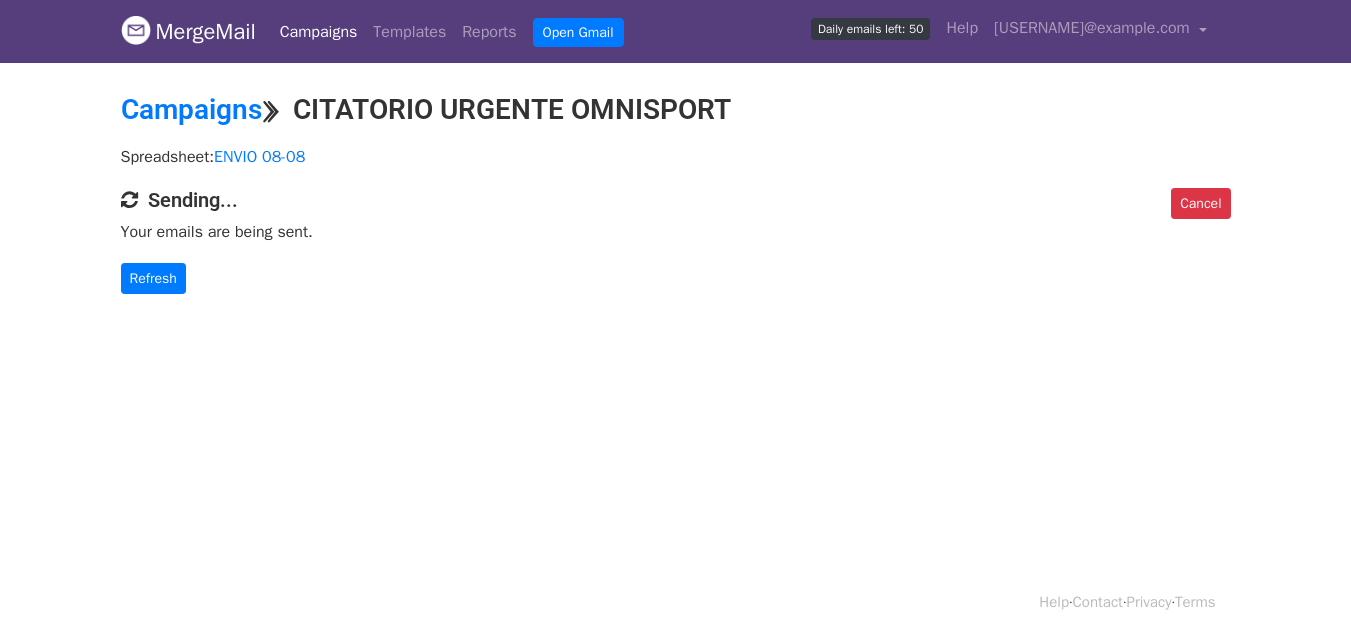 scroll, scrollTop: 0, scrollLeft: 0, axis: both 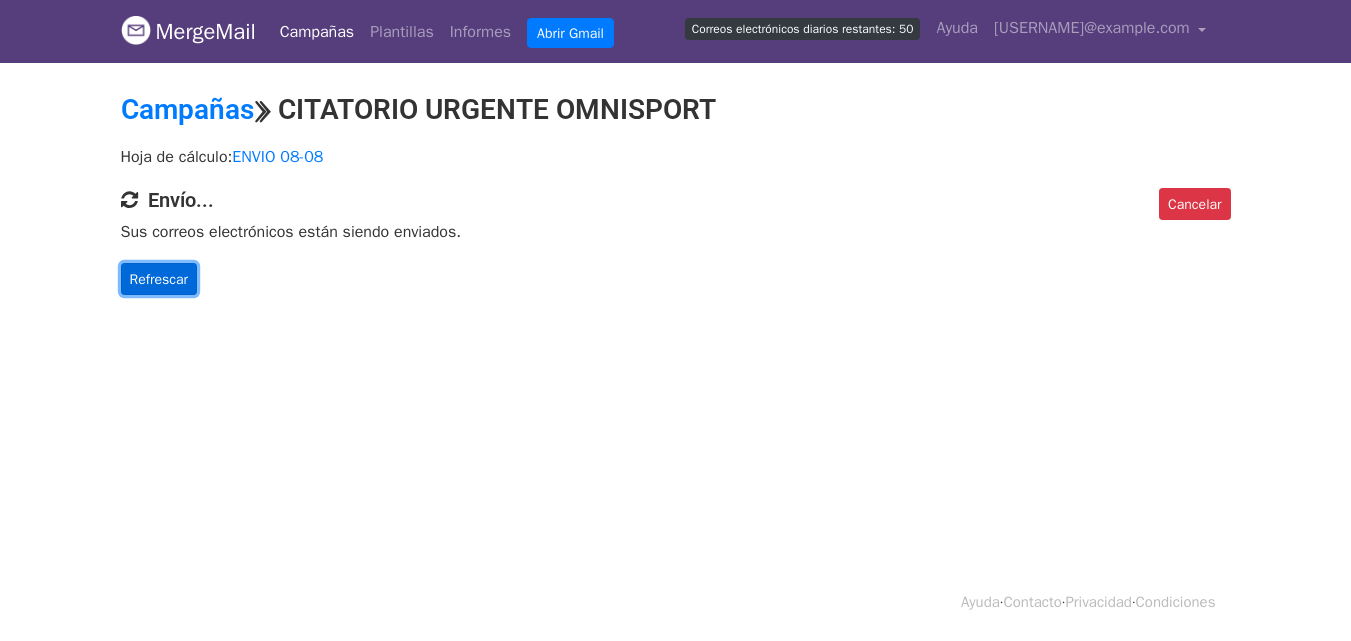 click on "Refrescar" at bounding box center [159, 279] 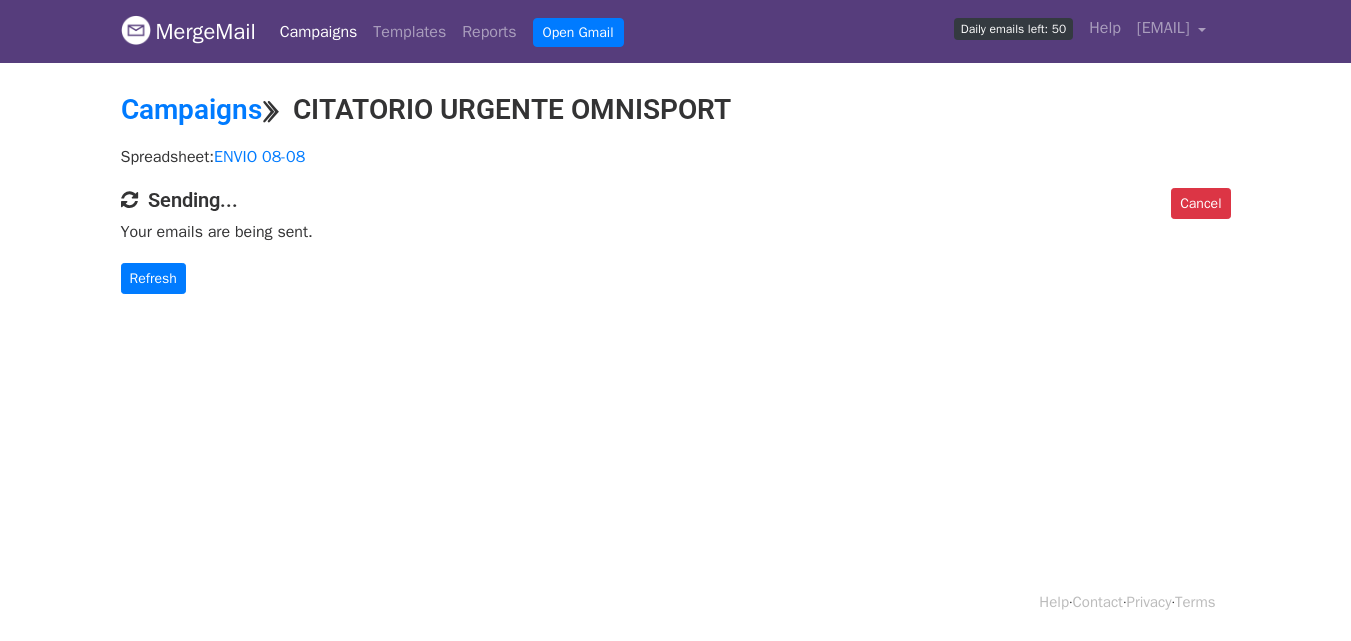 scroll, scrollTop: 0, scrollLeft: 0, axis: both 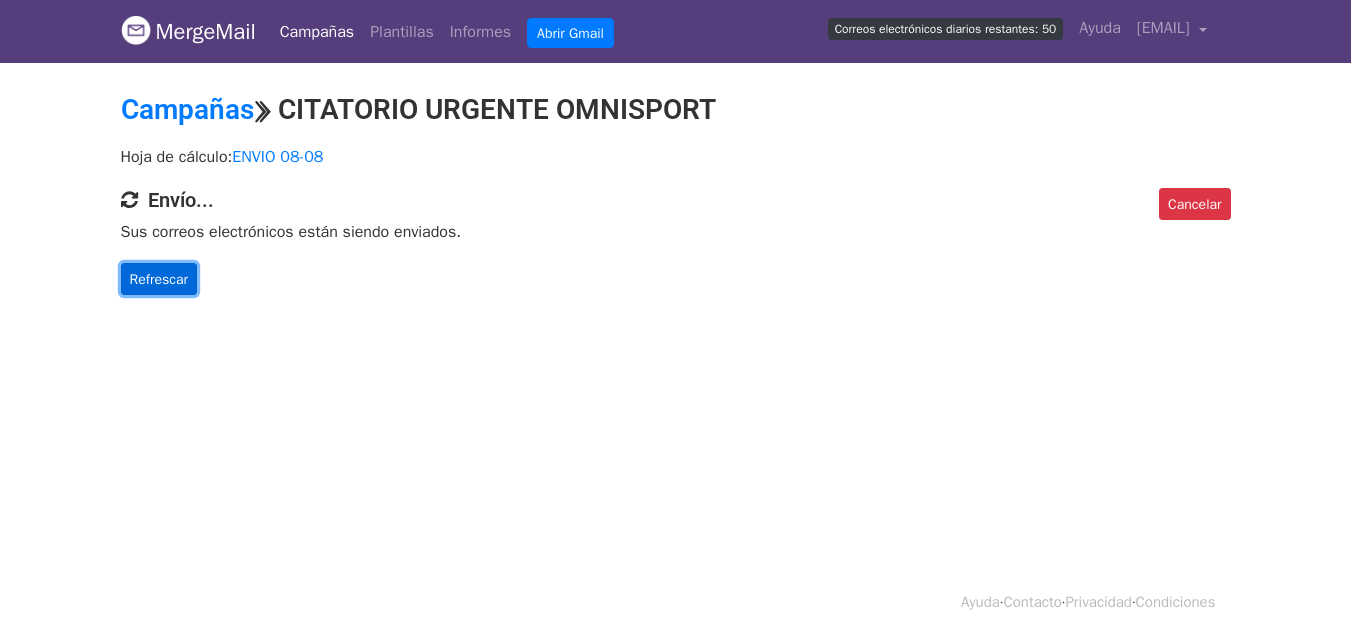 click on "Refrescar" at bounding box center [159, 279] 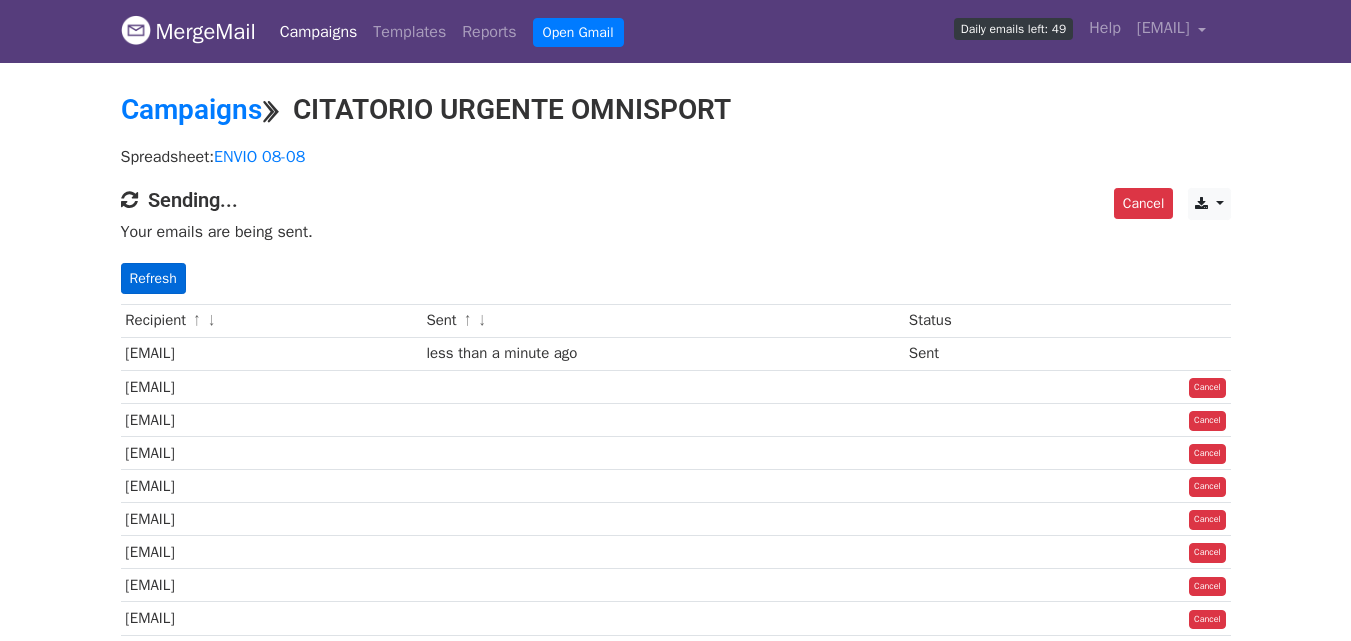 scroll, scrollTop: 0, scrollLeft: 0, axis: both 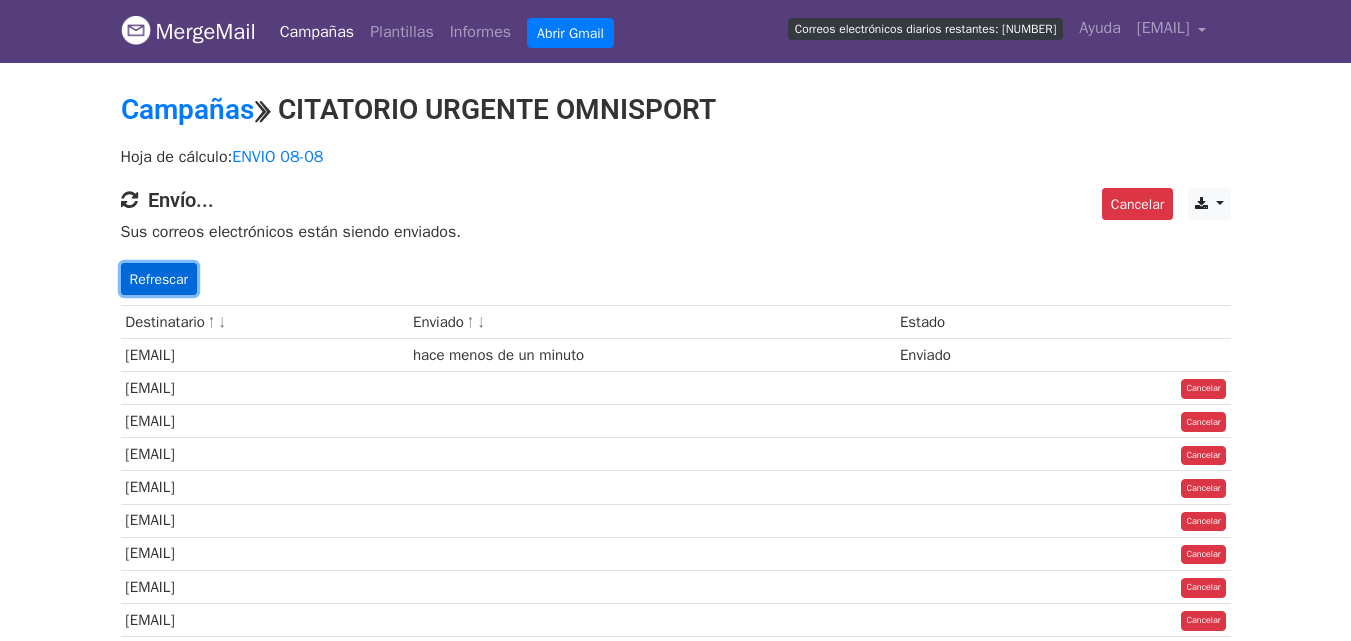 click on "Refrescar" at bounding box center [159, 279] 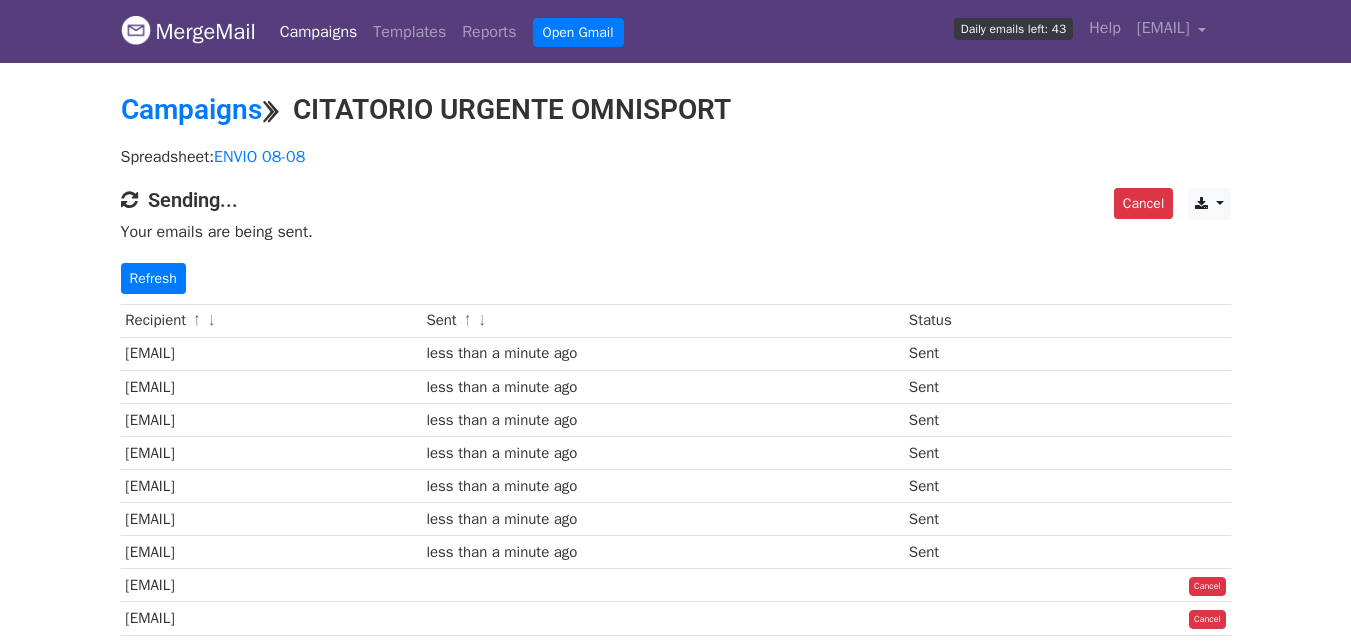 scroll, scrollTop: 0, scrollLeft: 0, axis: both 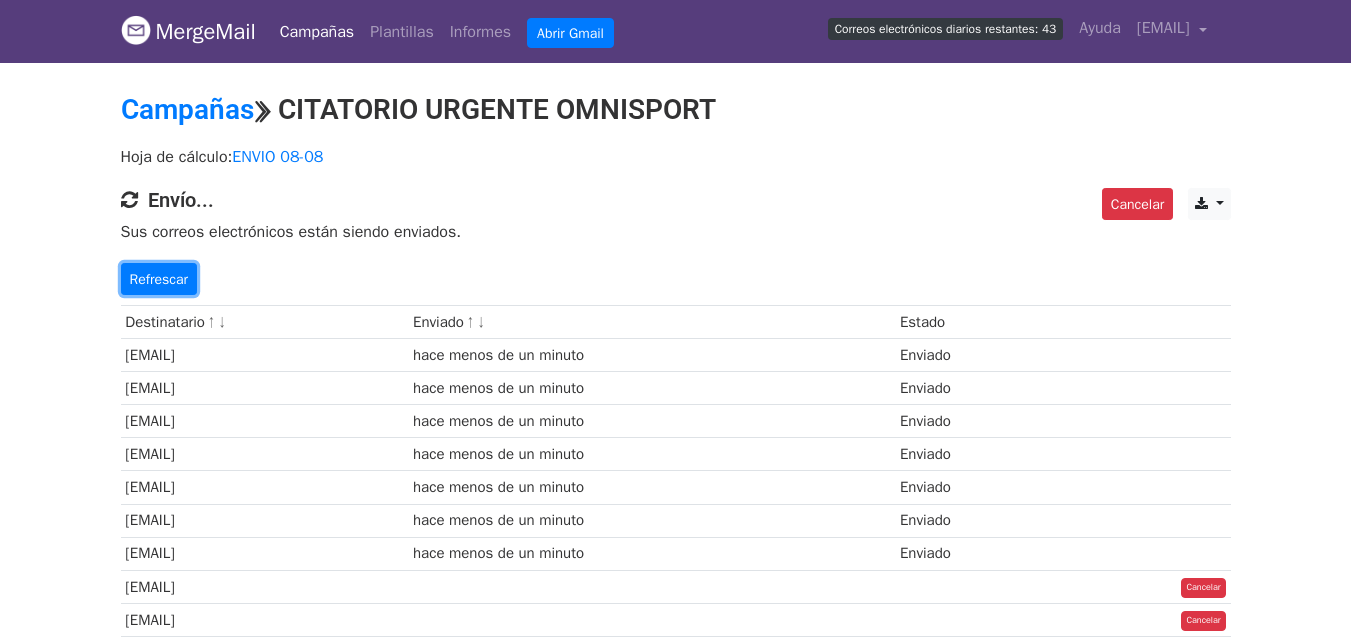 click on "Refrescar" at bounding box center (159, 279) 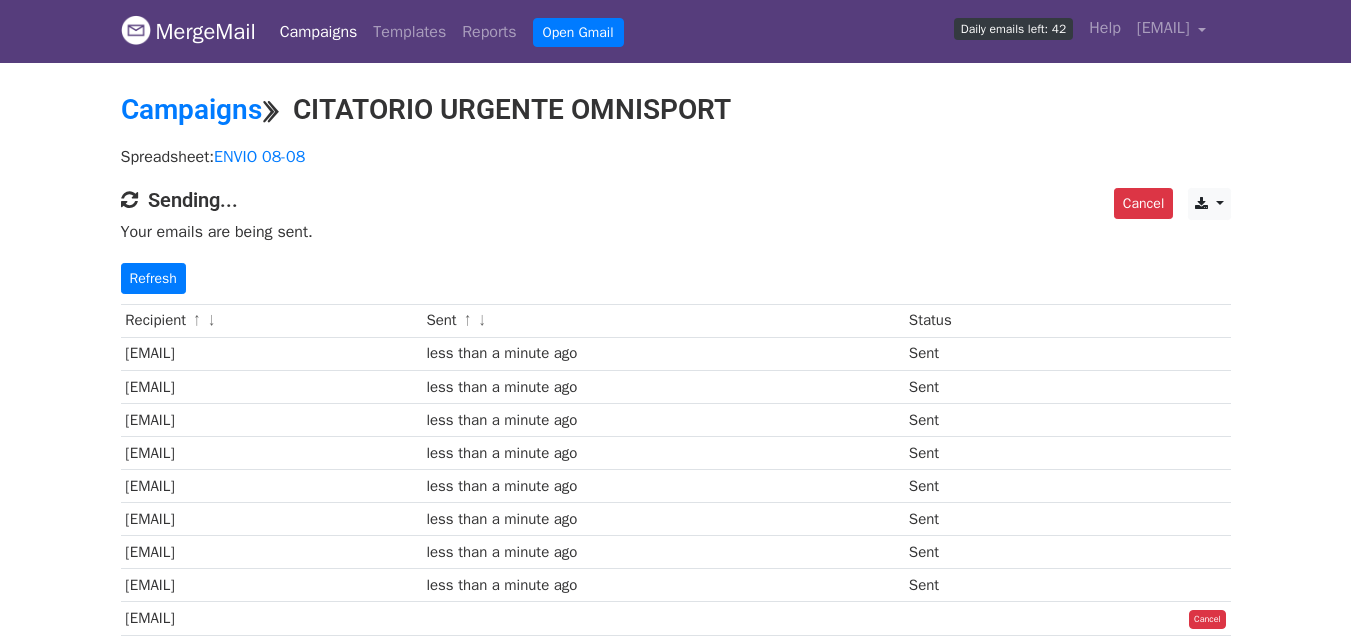 scroll, scrollTop: 0, scrollLeft: 0, axis: both 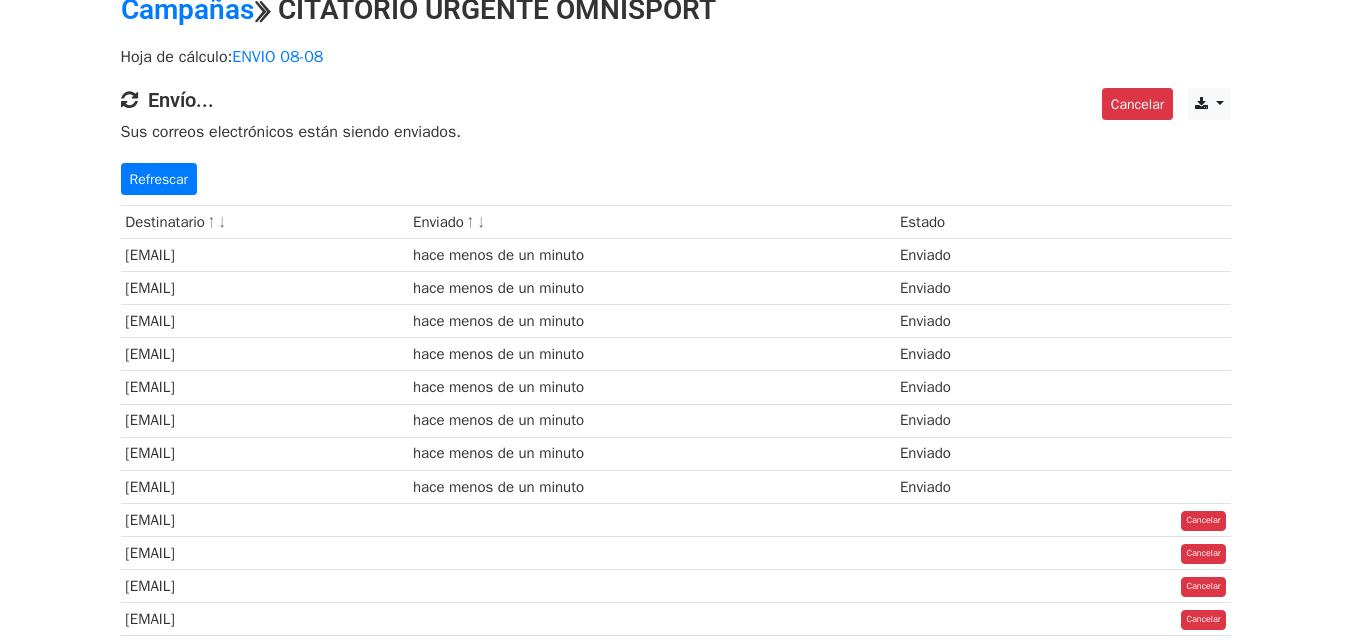 click on "Destinatario
↑  ↓
Enviado
↑  ↓
Estado
[EMAIL]
hace menos de un minuto
Enviado
[EMAIL]
hace menos de un minuto
Enviado
[EMAIL]
hace menos de un minuto
Enviado
[EMAIL]
hace menos de un minuto
Enviado
[EMAIL]
hace menos de un minuto
Enviado
[EMAIL]
hace menos de un minuto
Enviado
[EMAIL]
hace menos de un minuto
Enviado
[EMAIL]
hace menos de un minuto
Enviado
[EMAIL]
Cancelar
[EMAIL]
Cancelar
[EMAIL]
Cancelar
griseldavasquez1964@gmail.com
Cancelar
[EMAIL]" at bounding box center (676, 1052) 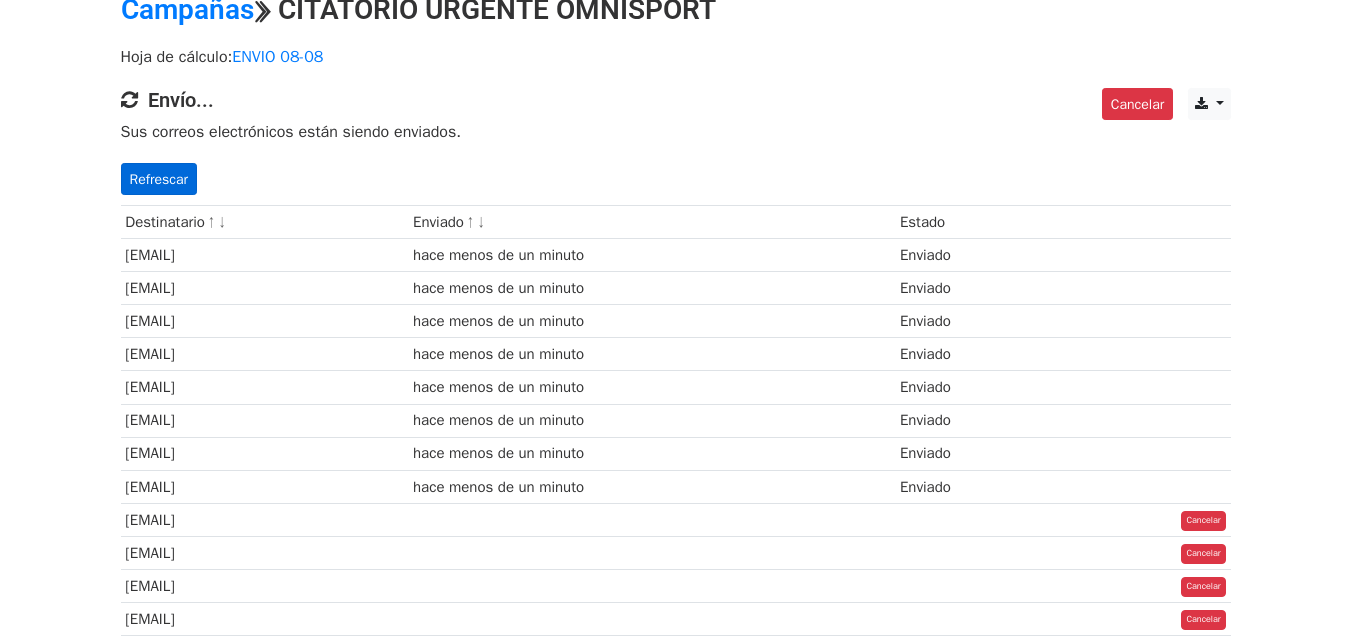 drag, startPoint x: 165, startPoint y: 197, endPoint x: 162, endPoint y: 183, distance: 14.3178215 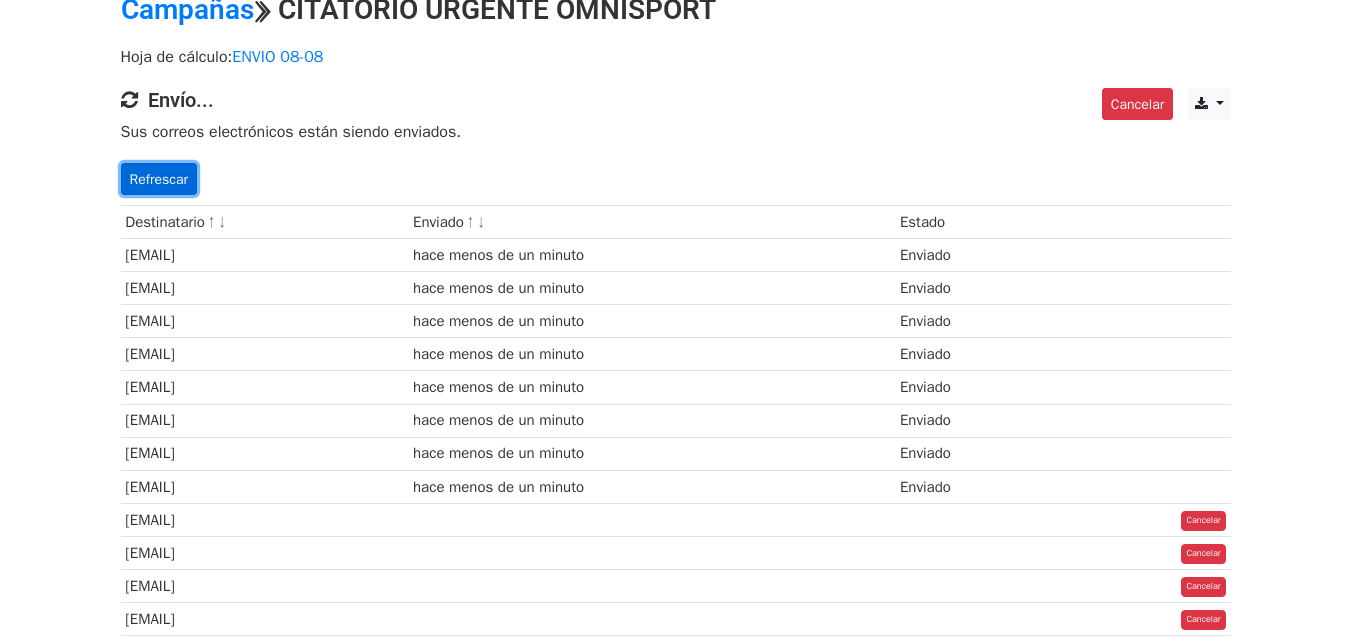 click on "Refrescar" at bounding box center (159, 179) 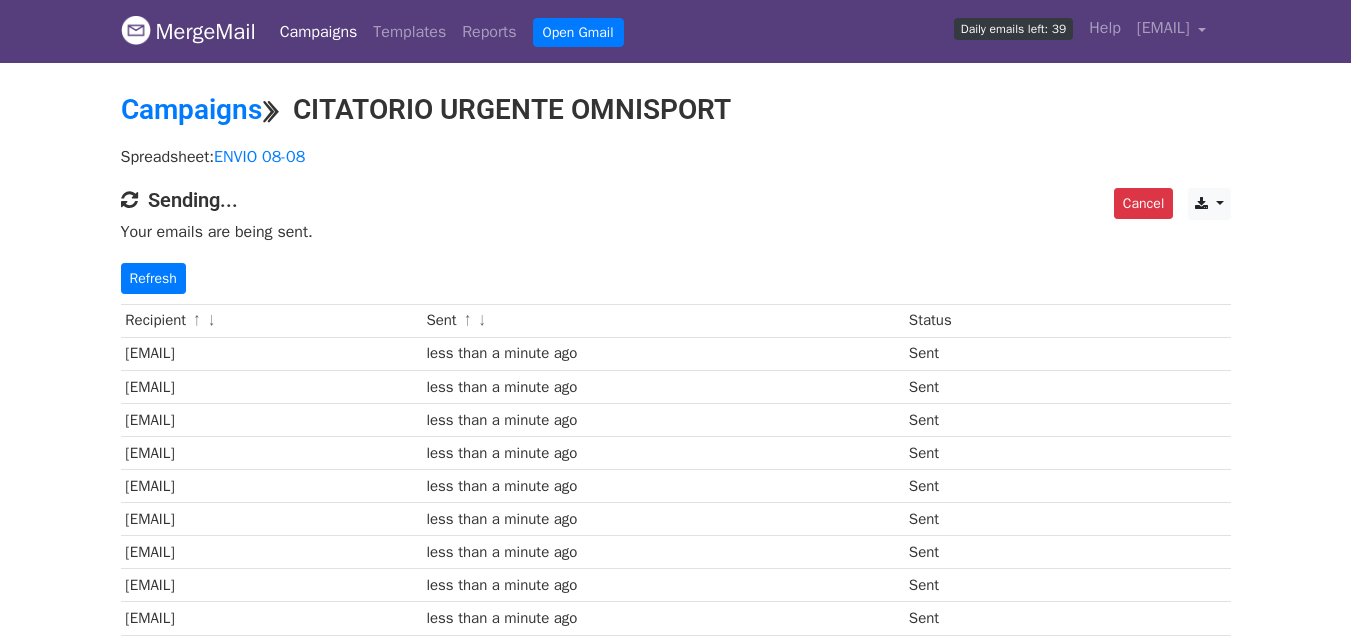 scroll, scrollTop: 0, scrollLeft: 0, axis: both 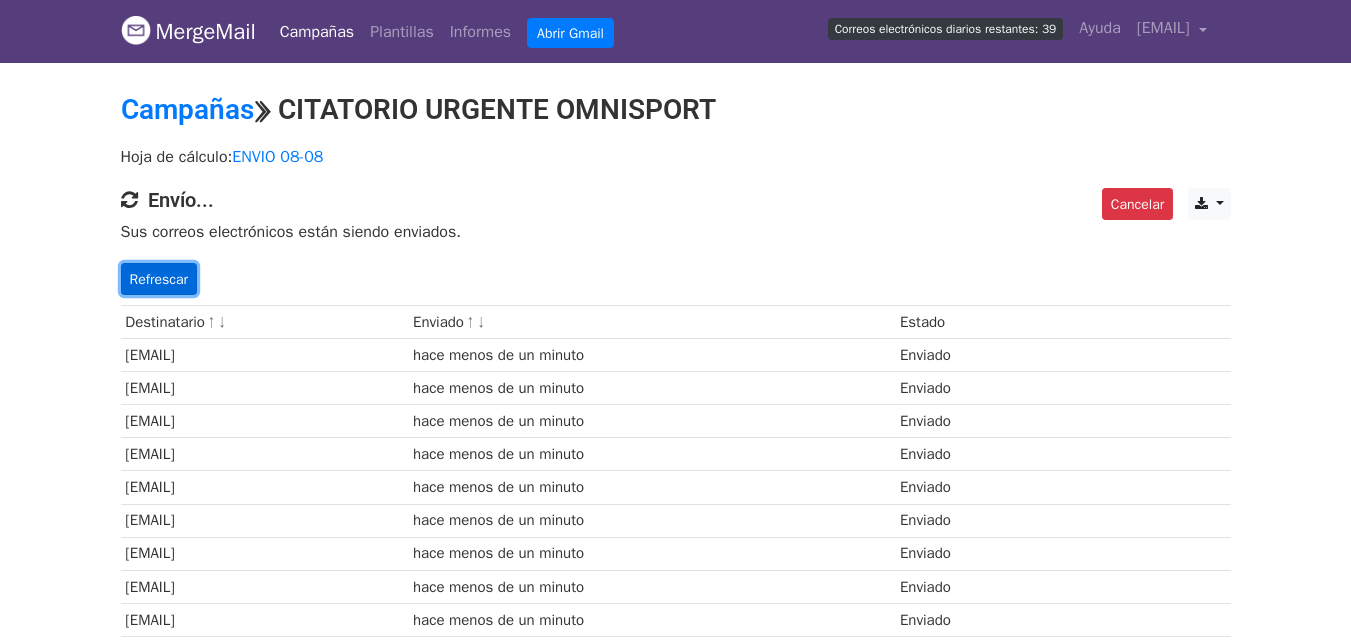 drag, startPoint x: 163, startPoint y: 274, endPoint x: 0, endPoint y: 278, distance: 163.04907 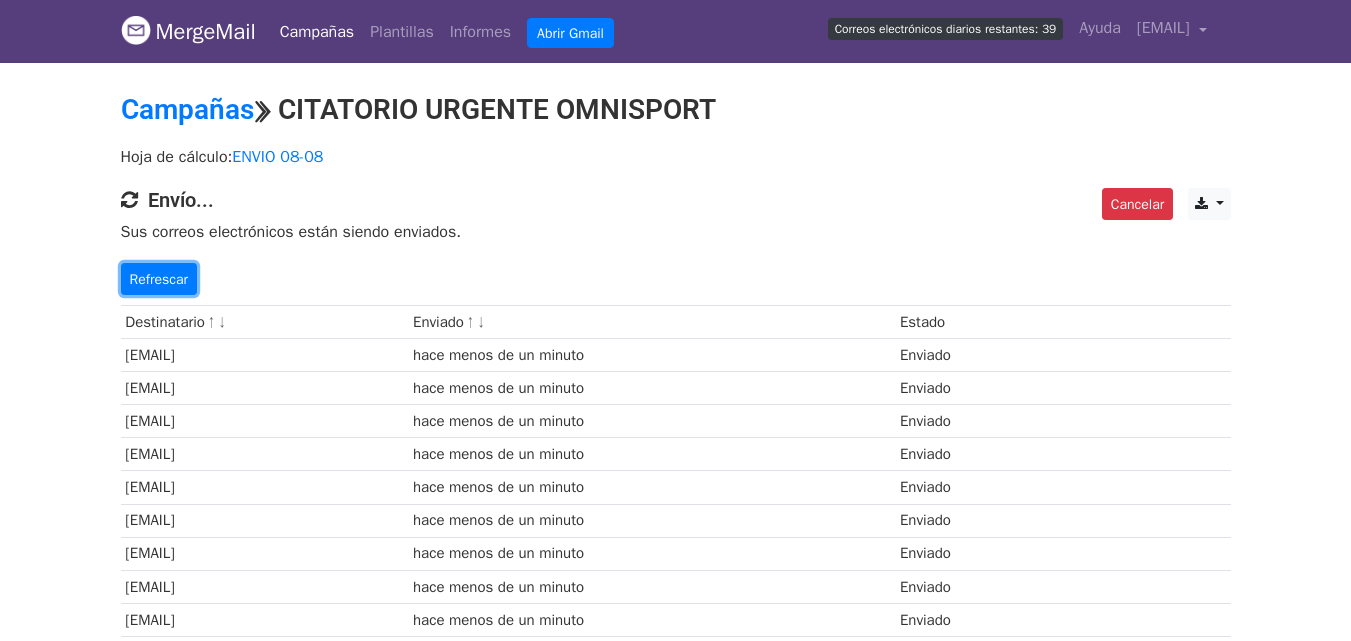 click on "Refrescar" at bounding box center [159, 279] 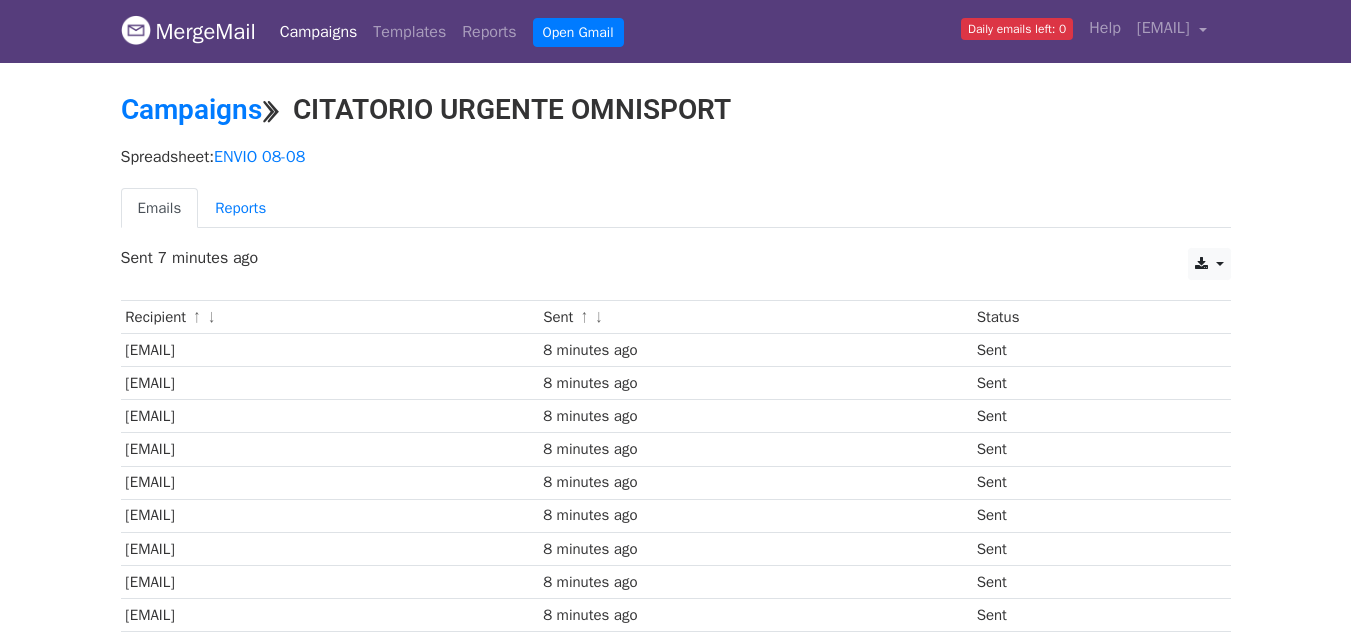 scroll, scrollTop: 0, scrollLeft: 0, axis: both 